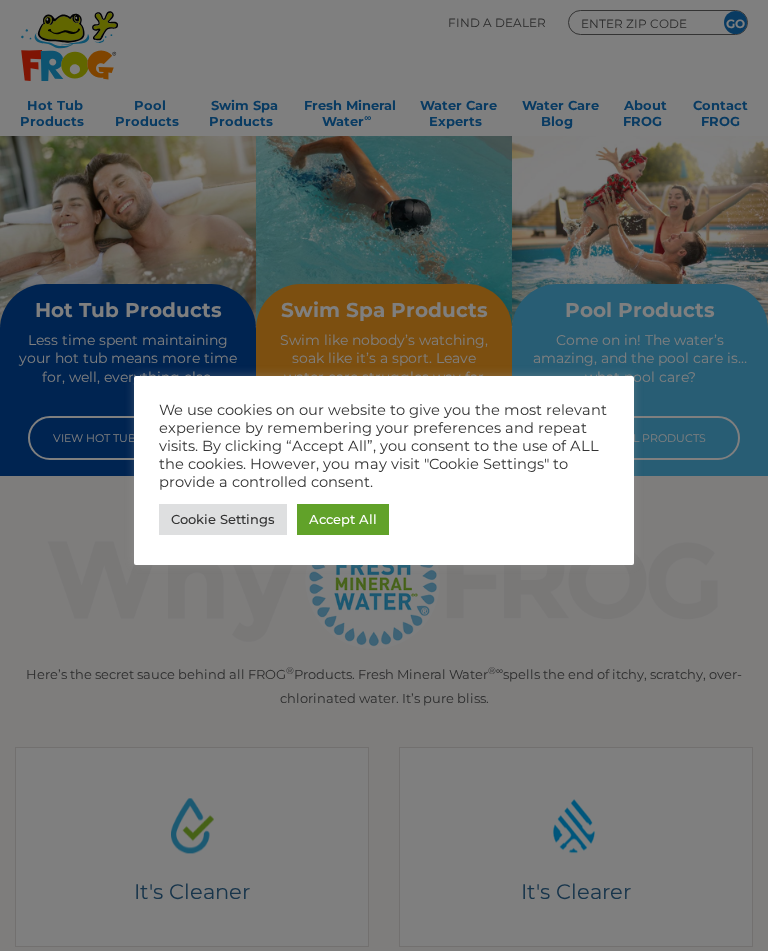 scroll, scrollTop: 0, scrollLeft: 0, axis: both 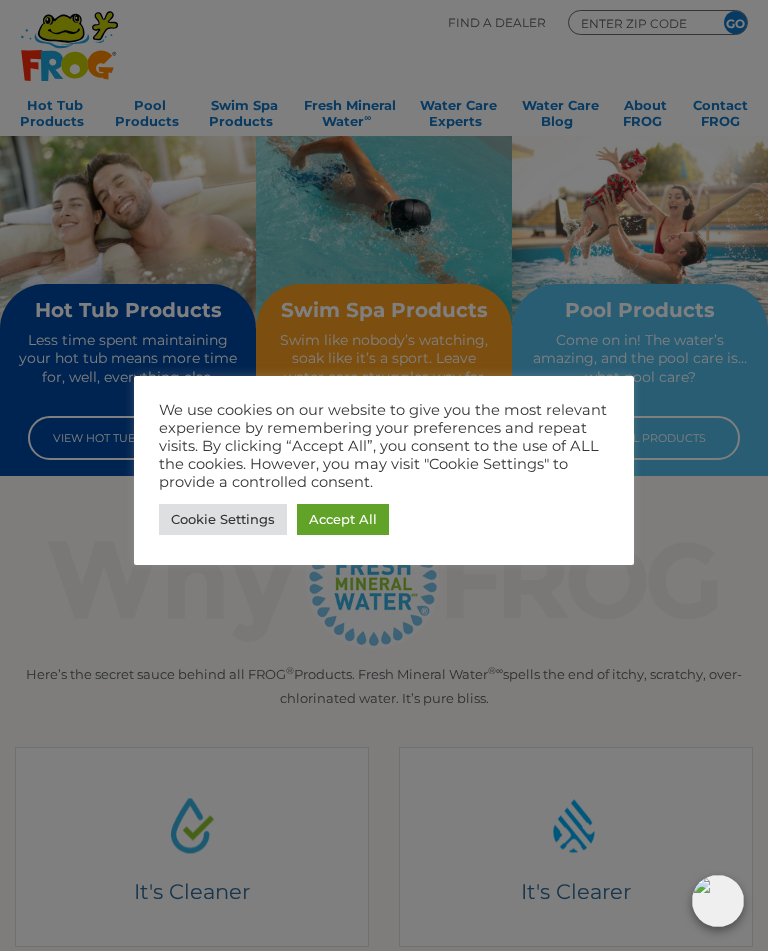 click on "Accept All" at bounding box center [343, 519] 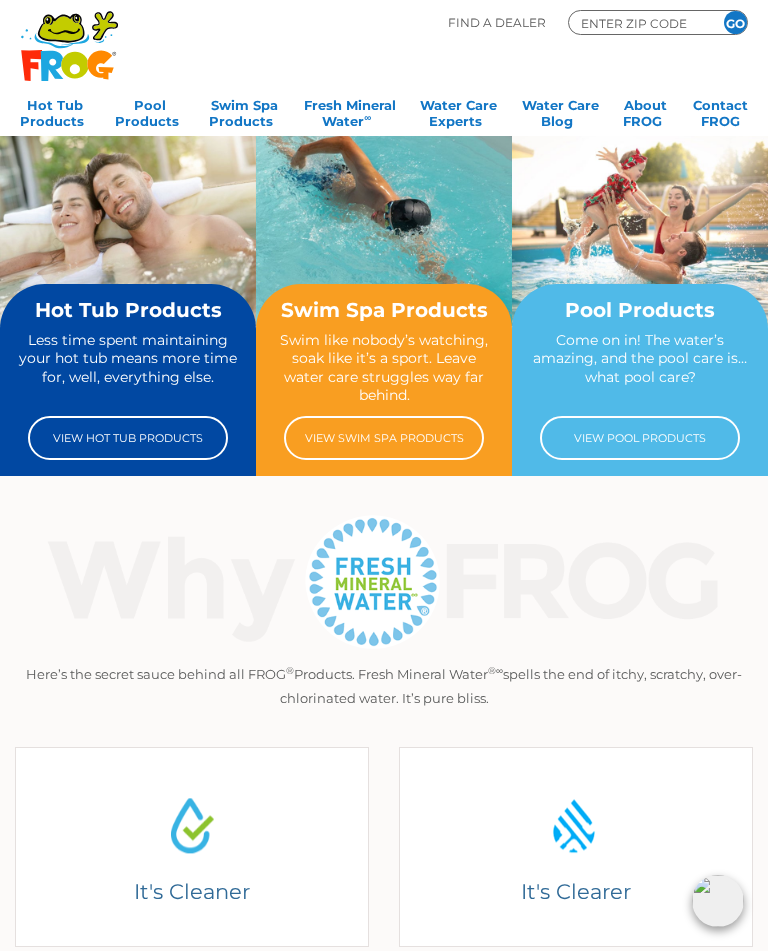 click on "Come on in! The water’s amazing, and the pool care is… what pool care?" at bounding box center (640, 367) 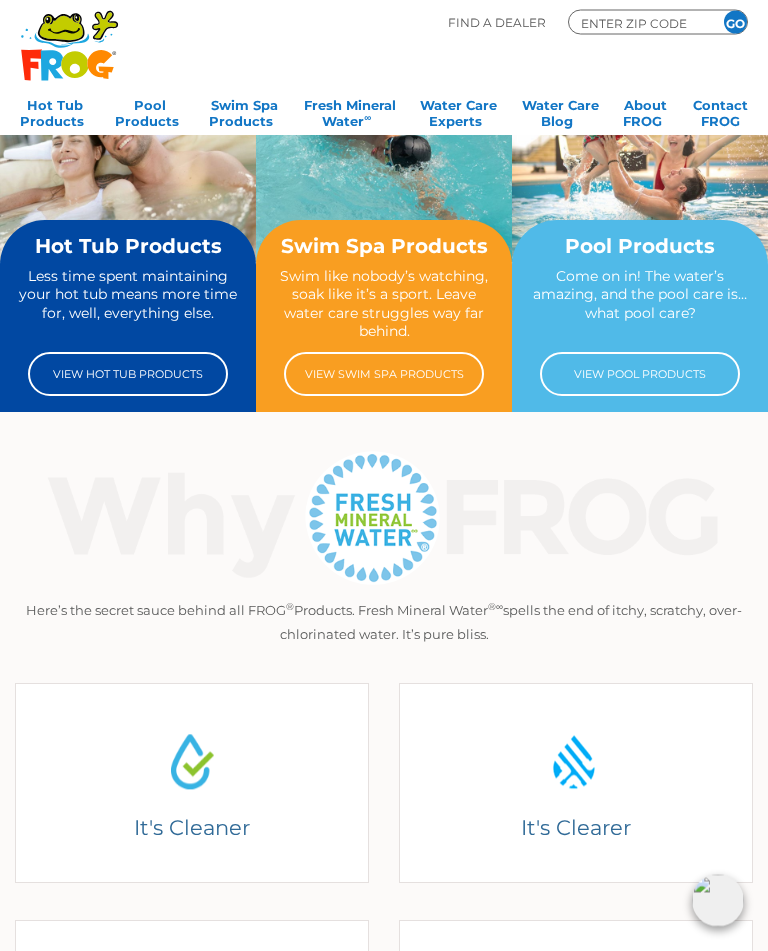 scroll, scrollTop: 0, scrollLeft: 0, axis: both 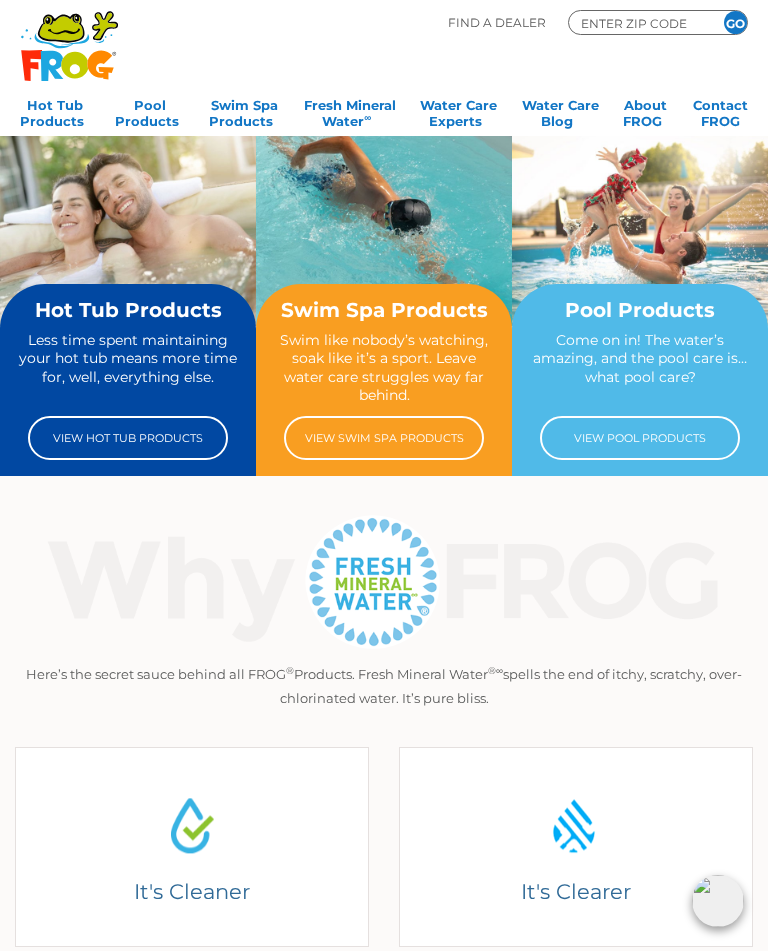 click on "View Pool Products" at bounding box center (640, 438) 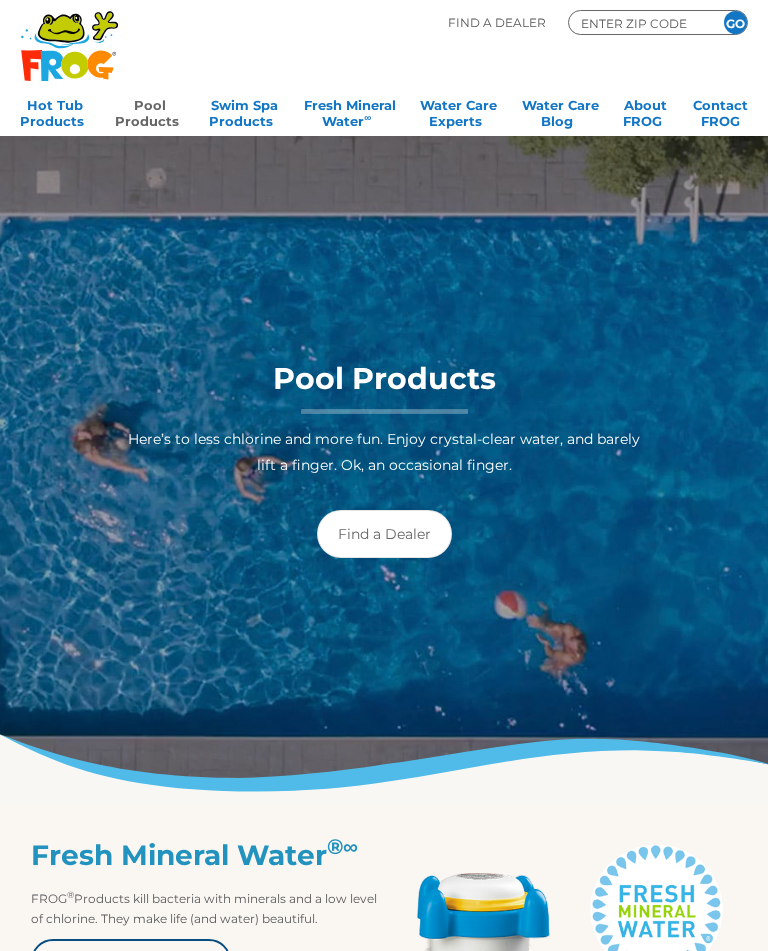 scroll, scrollTop: 0, scrollLeft: 0, axis: both 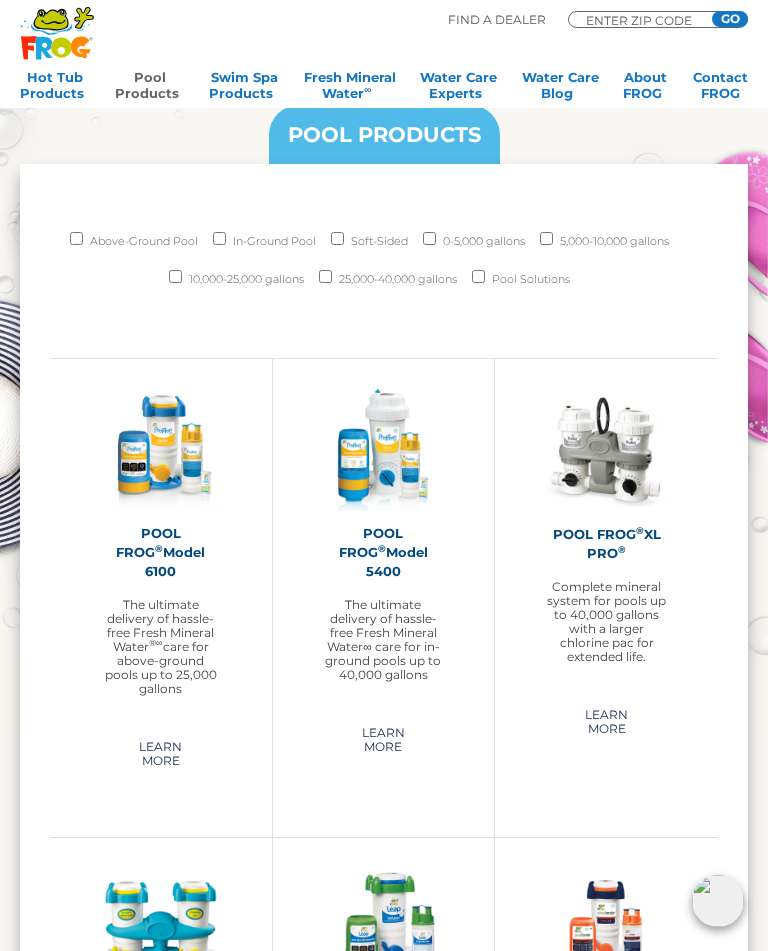 click on "In-Ground Pool" at bounding box center [219, 238] 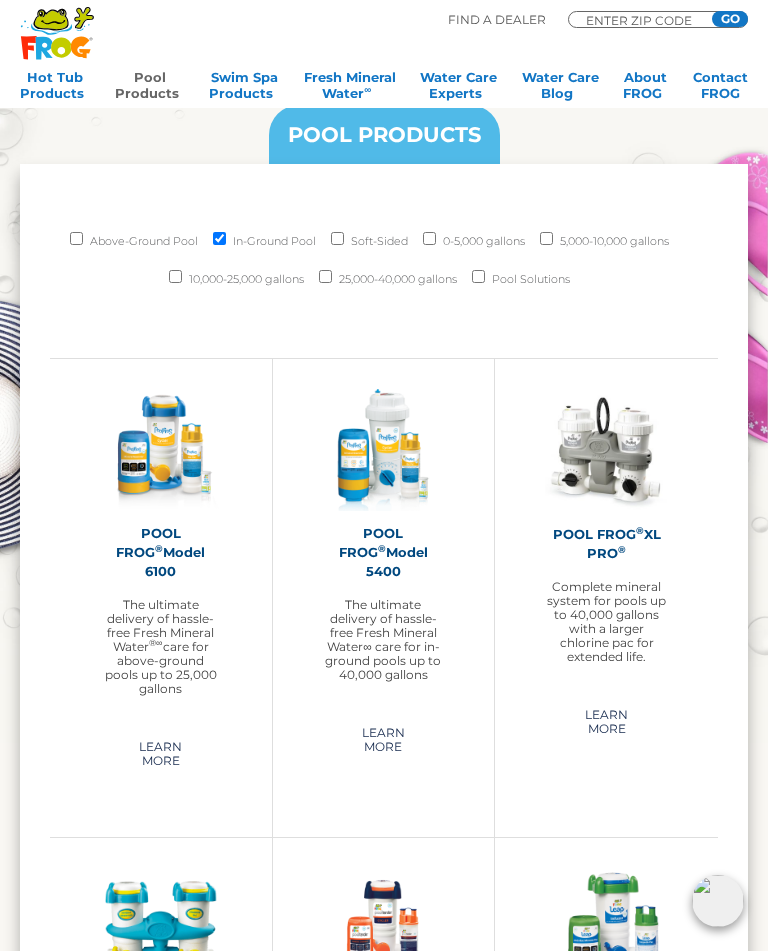 click on "25,000-40,000 gallons" at bounding box center [325, 276] 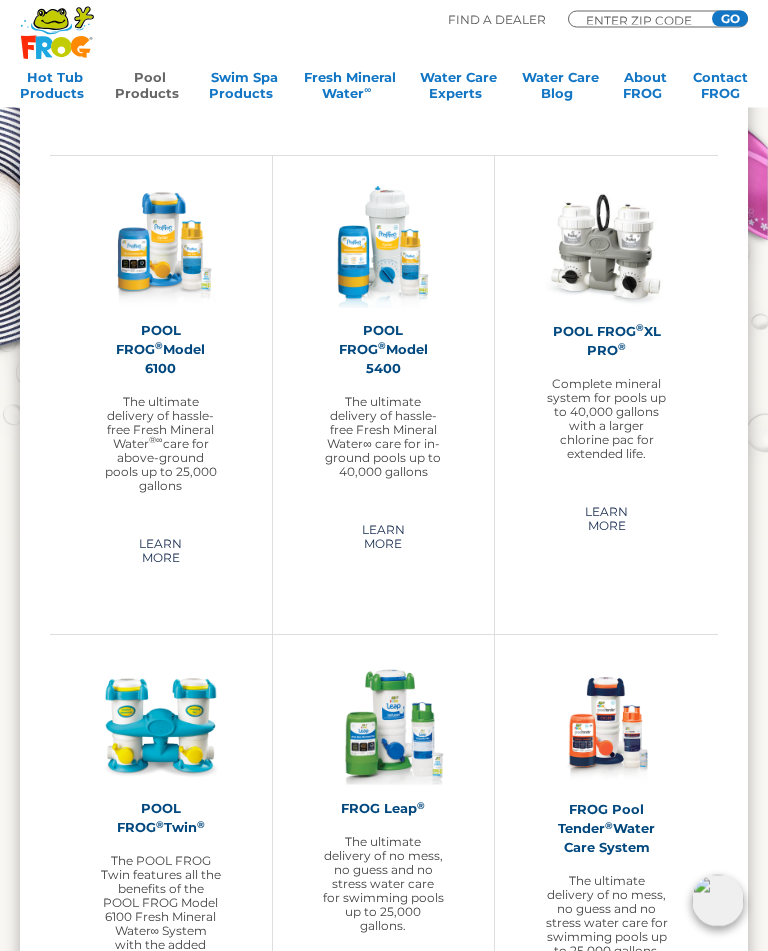 scroll, scrollTop: 1996, scrollLeft: 0, axis: vertical 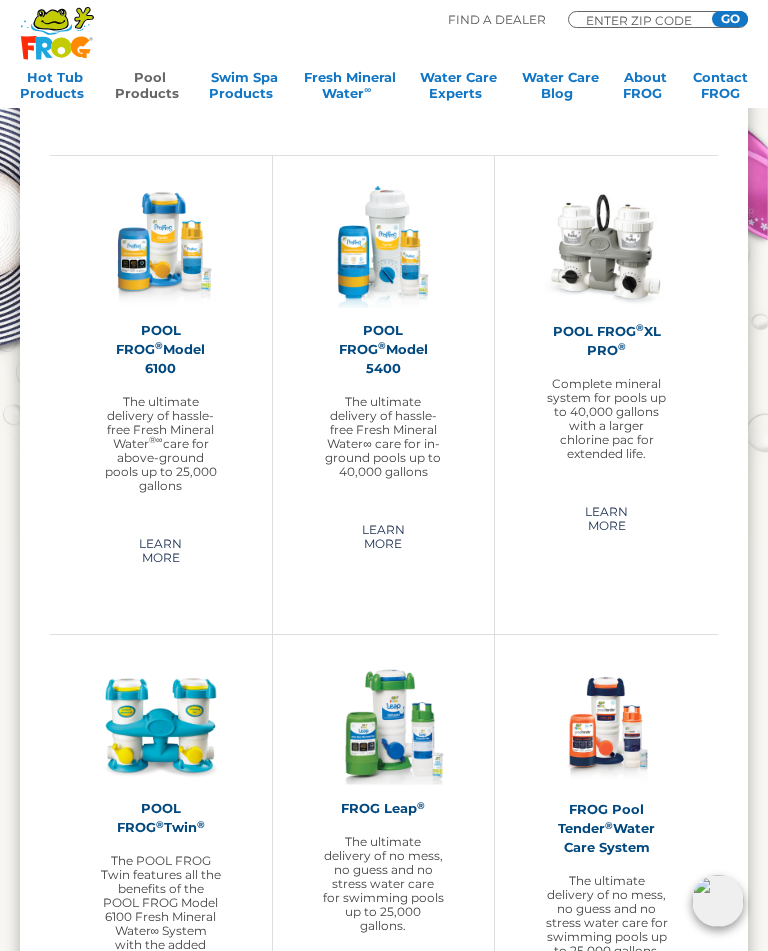 click on "Complete mineral system for pools up to 40,000 gallons with a larger chlorine pac for extended life." at bounding box center (606, 419) 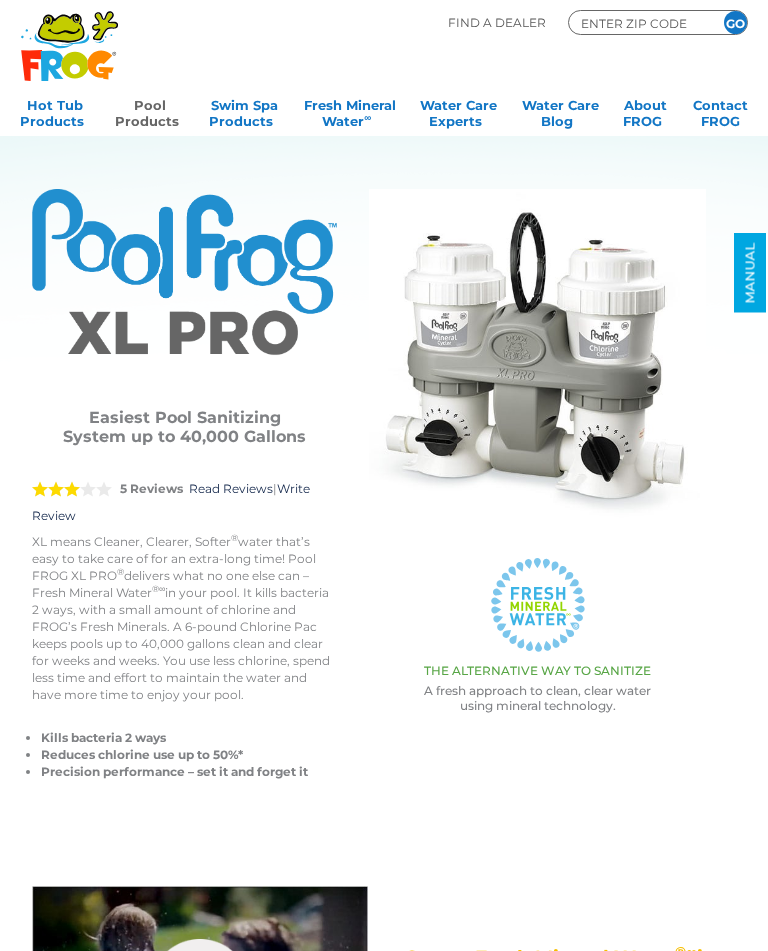 scroll, scrollTop: 0, scrollLeft: 0, axis: both 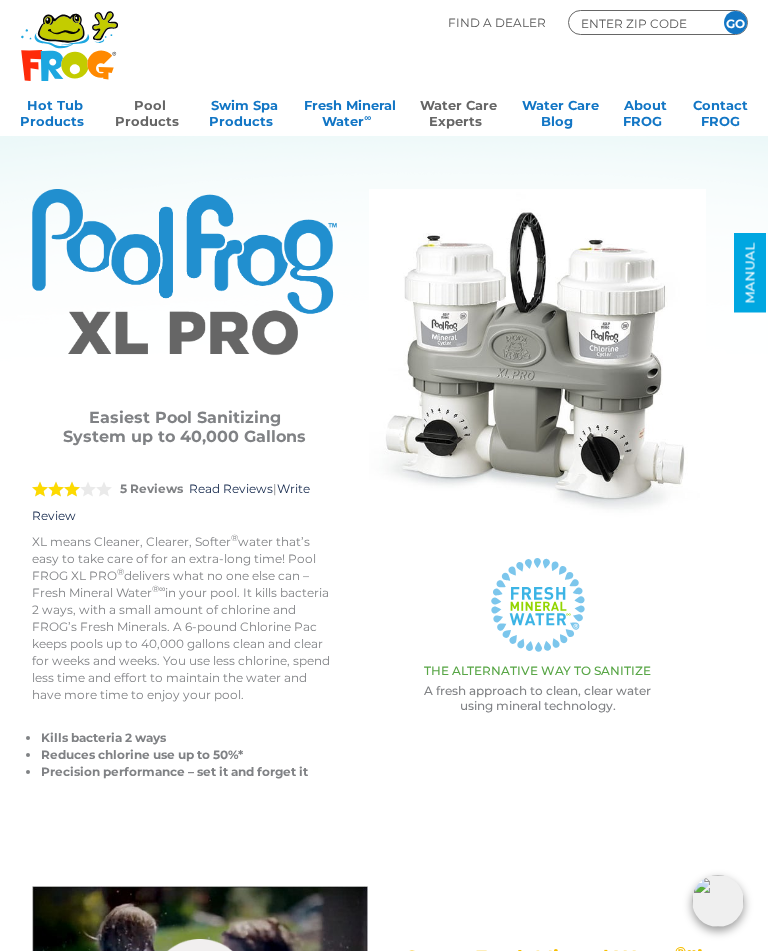 click on "Water Care  Experts" at bounding box center [458, 111] 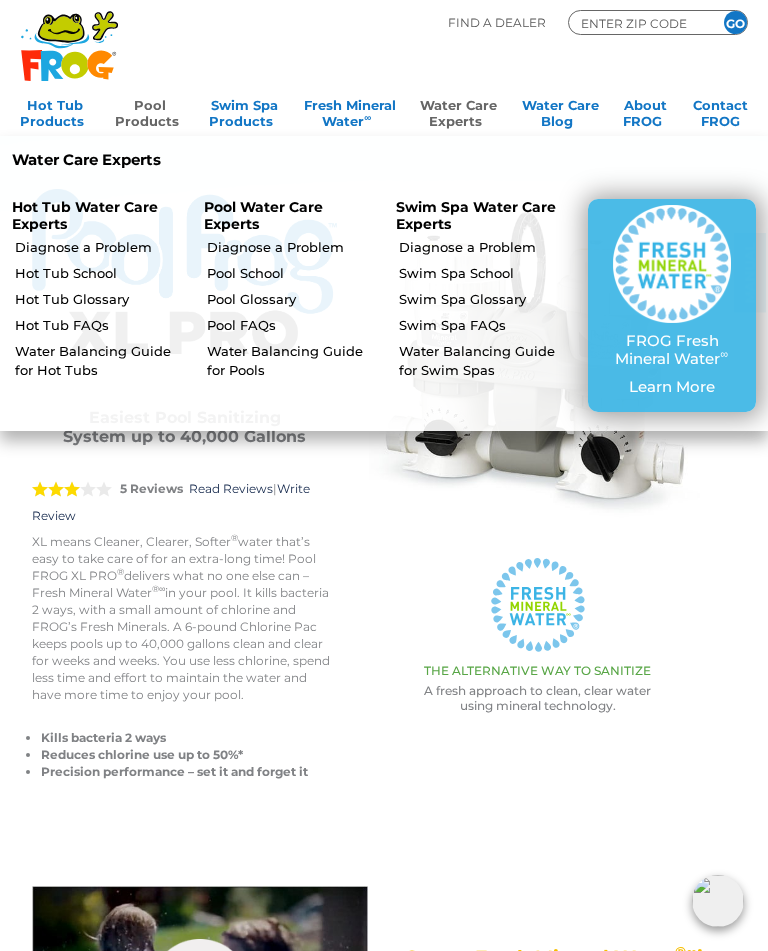 click on "Water Balancing Guide for Pools" at bounding box center (293, 360) 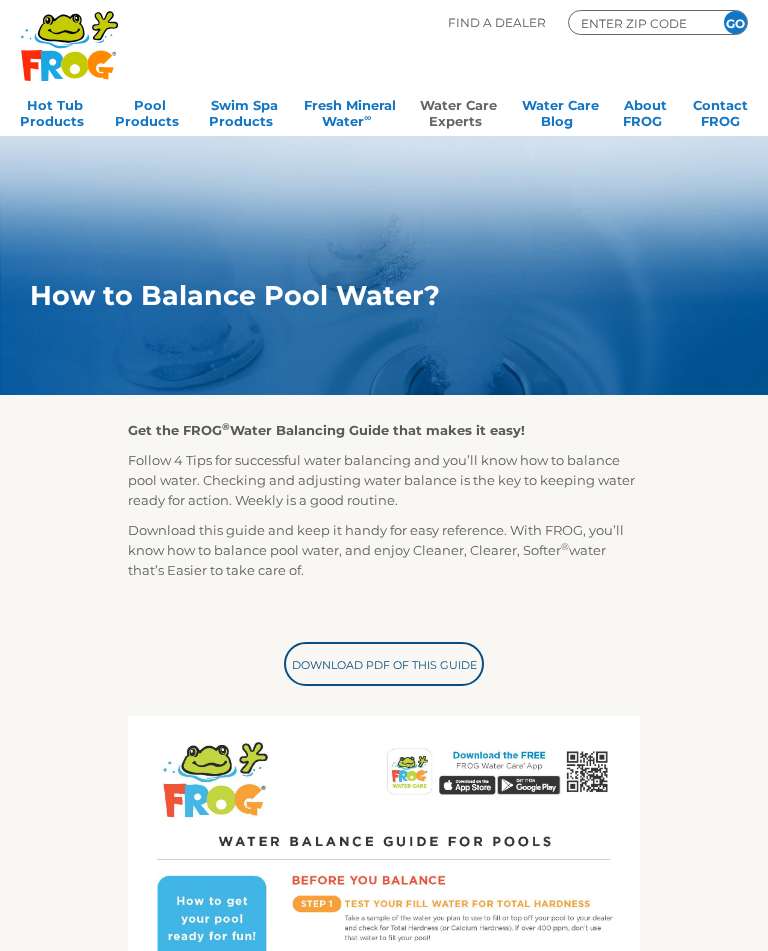 scroll, scrollTop: 0, scrollLeft: 0, axis: both 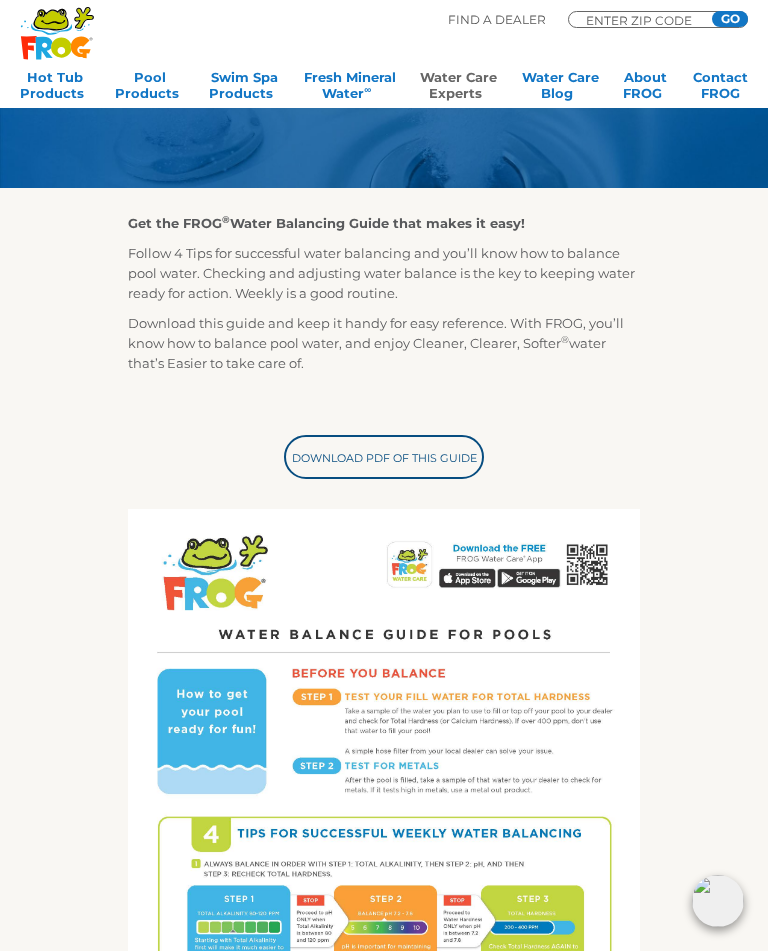 click at bounding box center [384, 840] 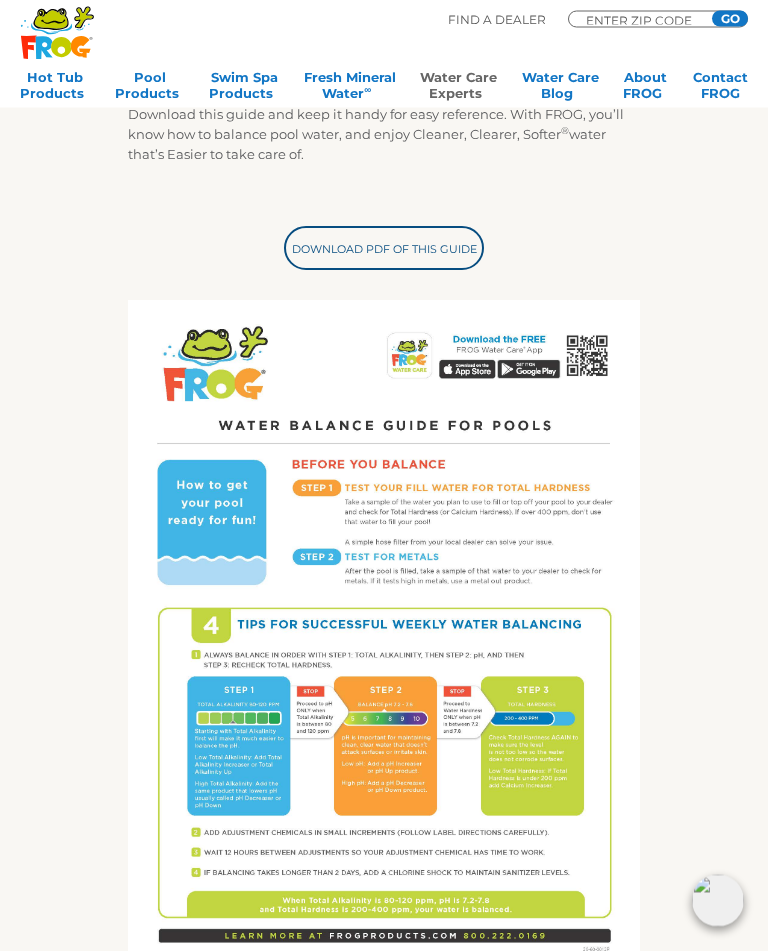scroll, scrollTop: 422, scrollLeft: 0, axis: vertical 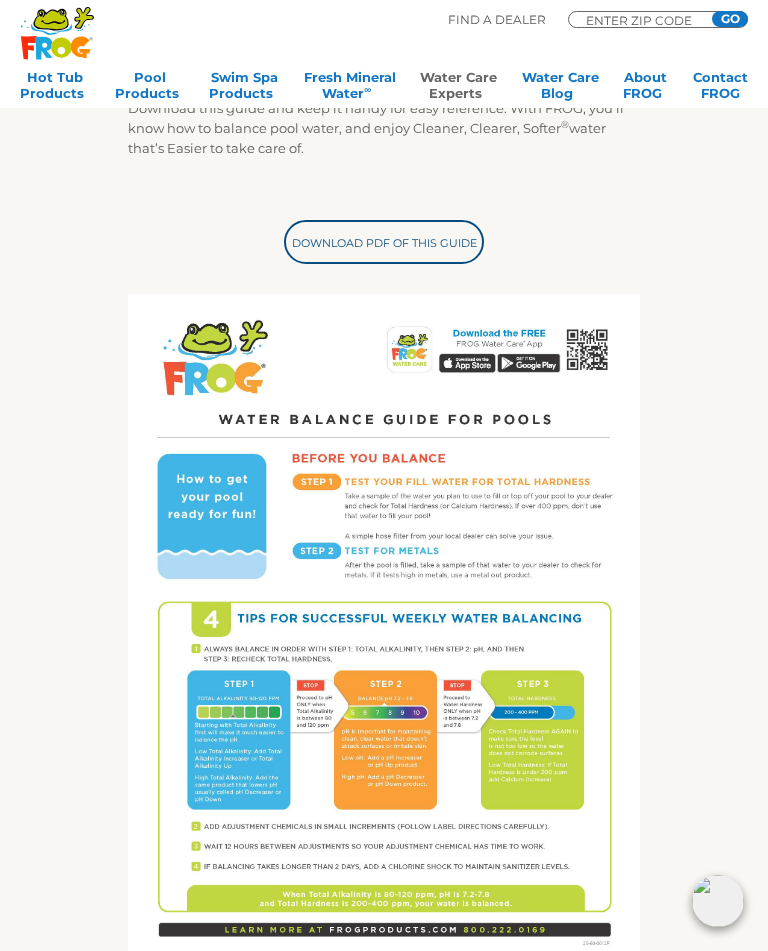 click at bounding box center [384, 625] 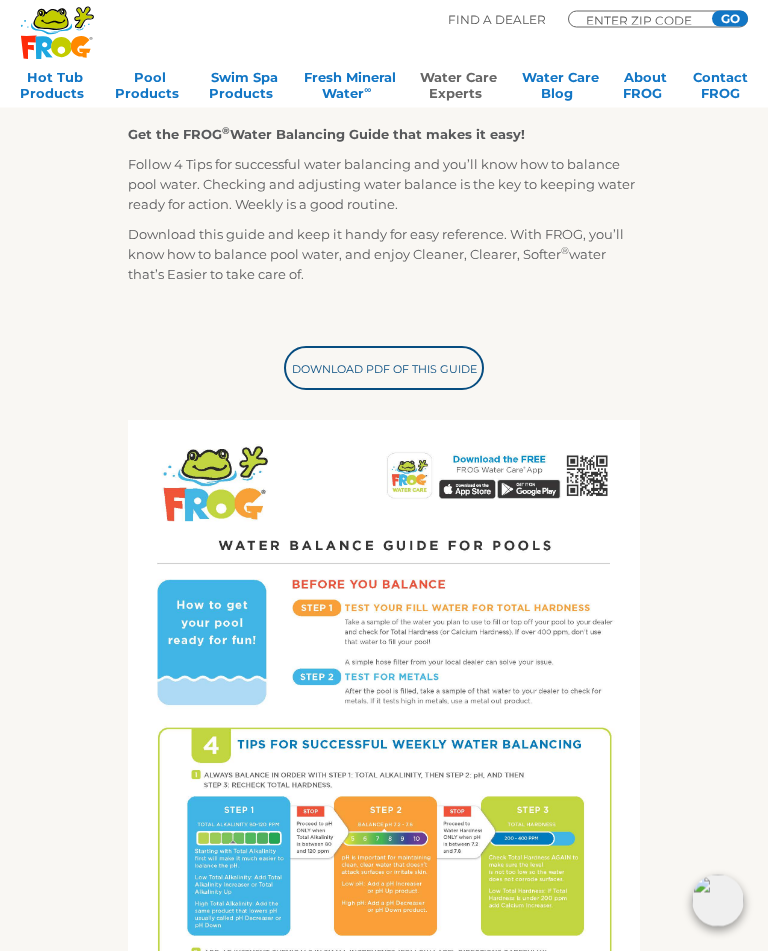 scroll, scrollTop: 269, scrollLeft: 0, axis: vertical 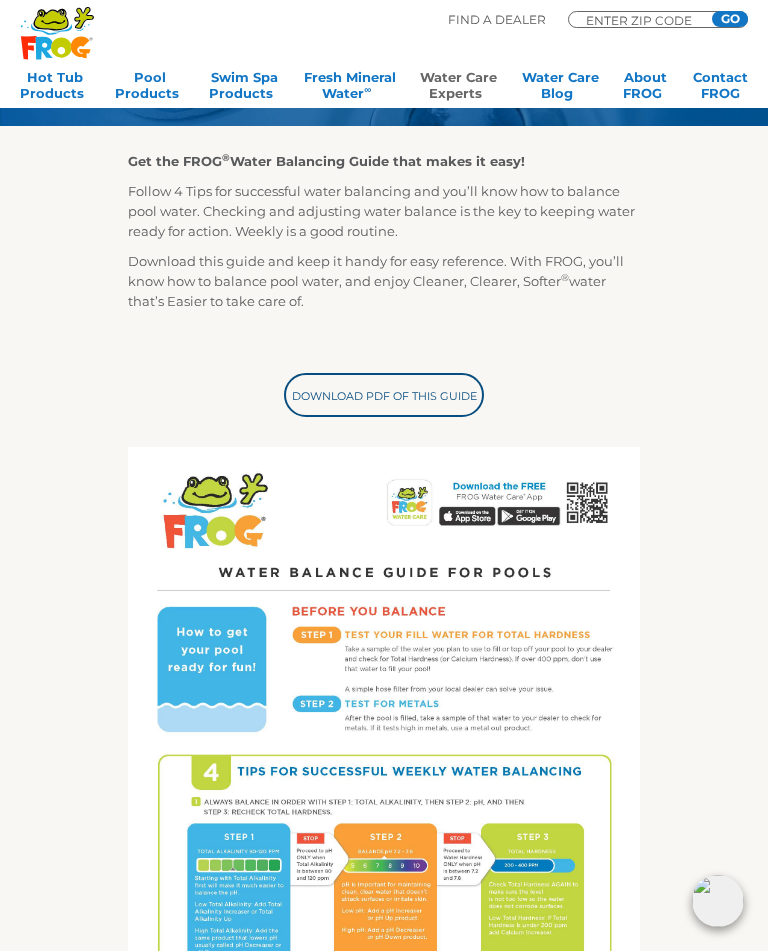 click on "Download PDF of this Guide" at bounding box center [384, 395] 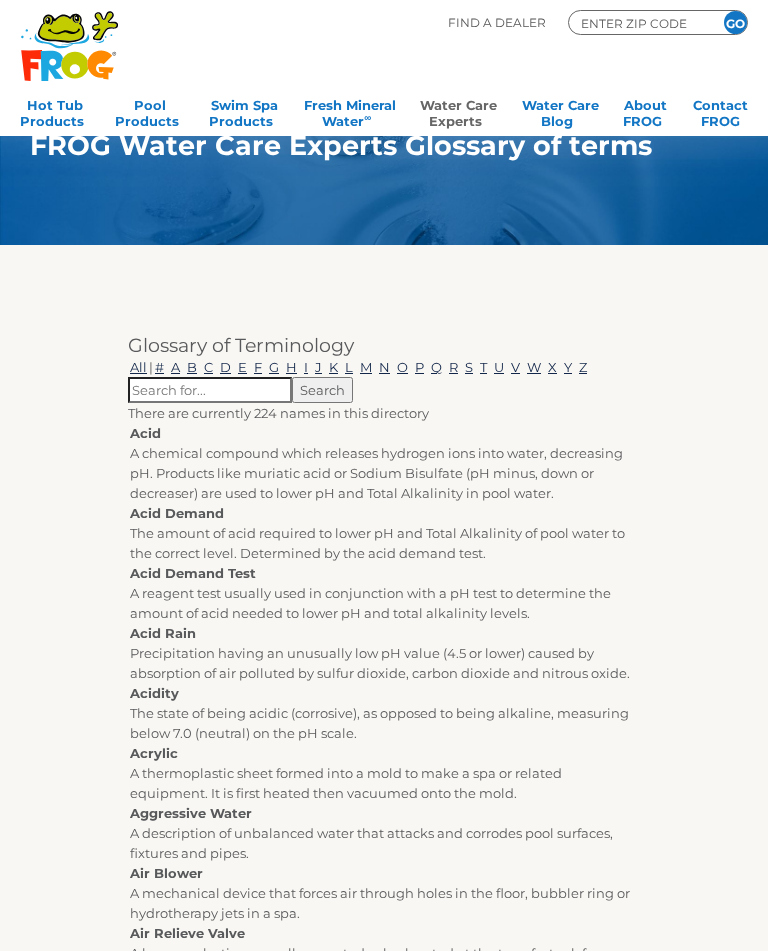 scroll, scrollTop: 0, scrollLeft: 0, axis: both 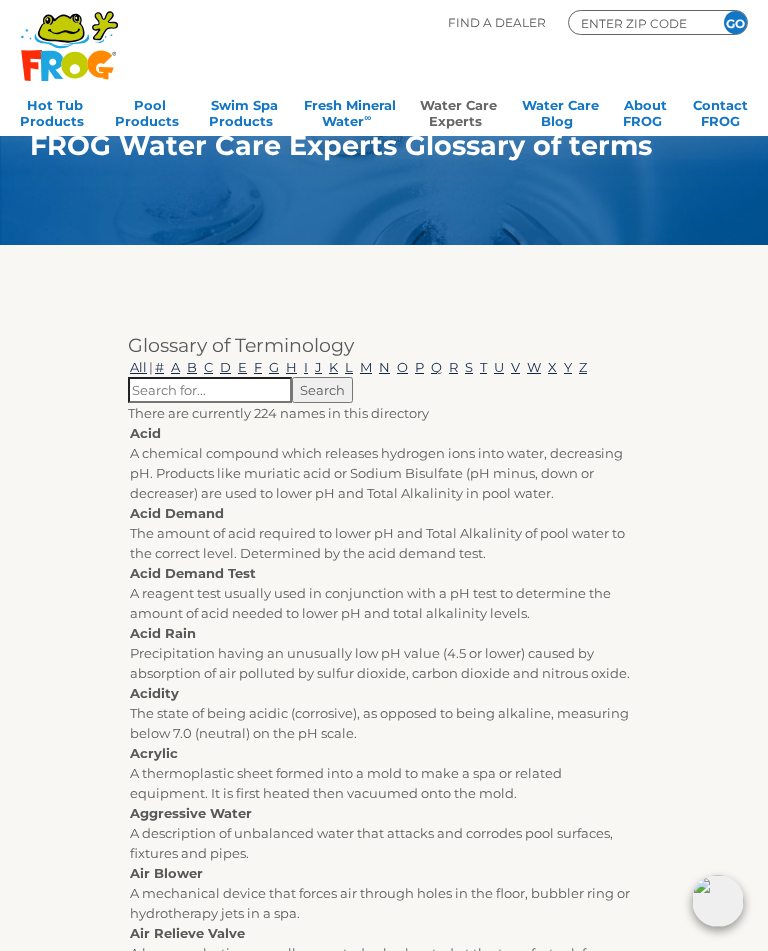 click on "Water Care  Experts" at bounding box center (458, 111) 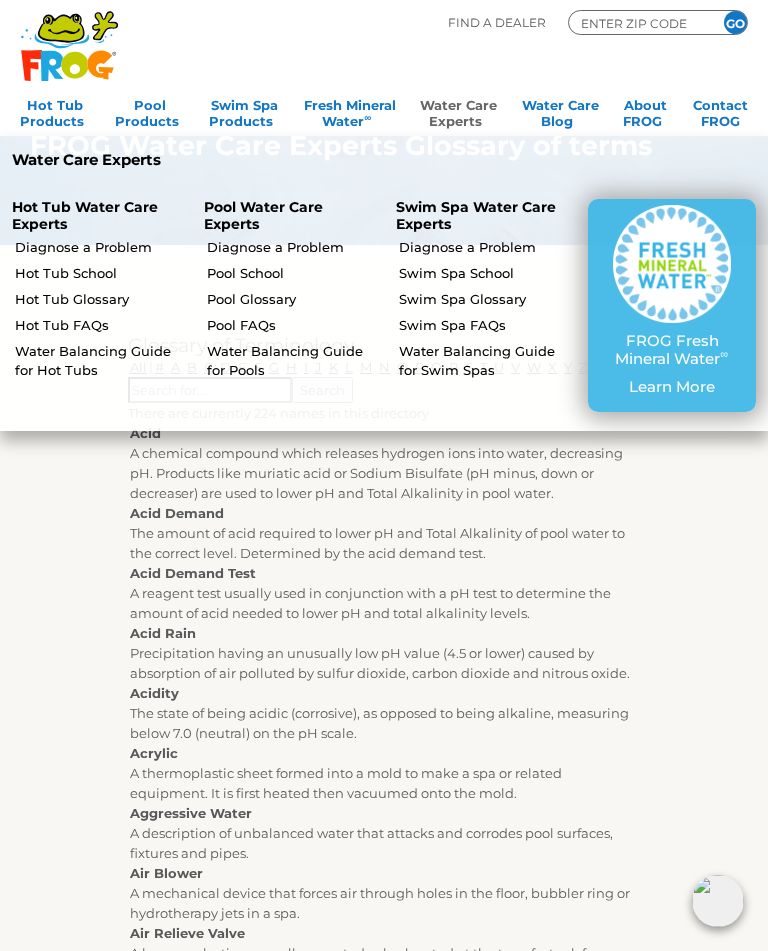click on "Diagnose a Problem" at bounding box center (293, 247) 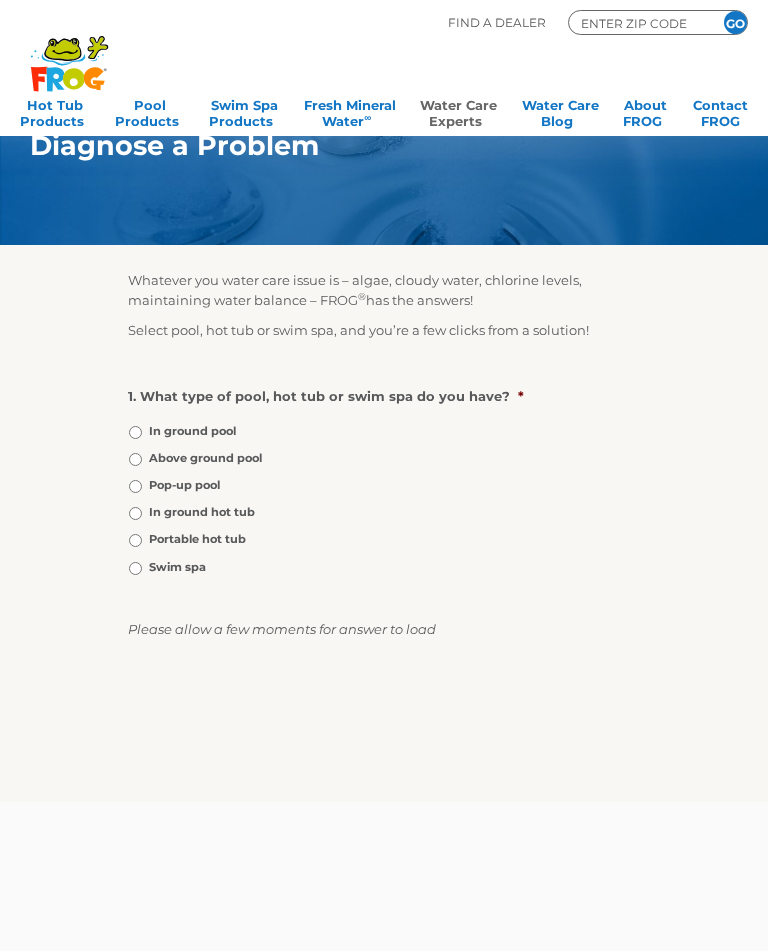 scroll, scrollTop: 0, scrollLeft: 0, axis: both 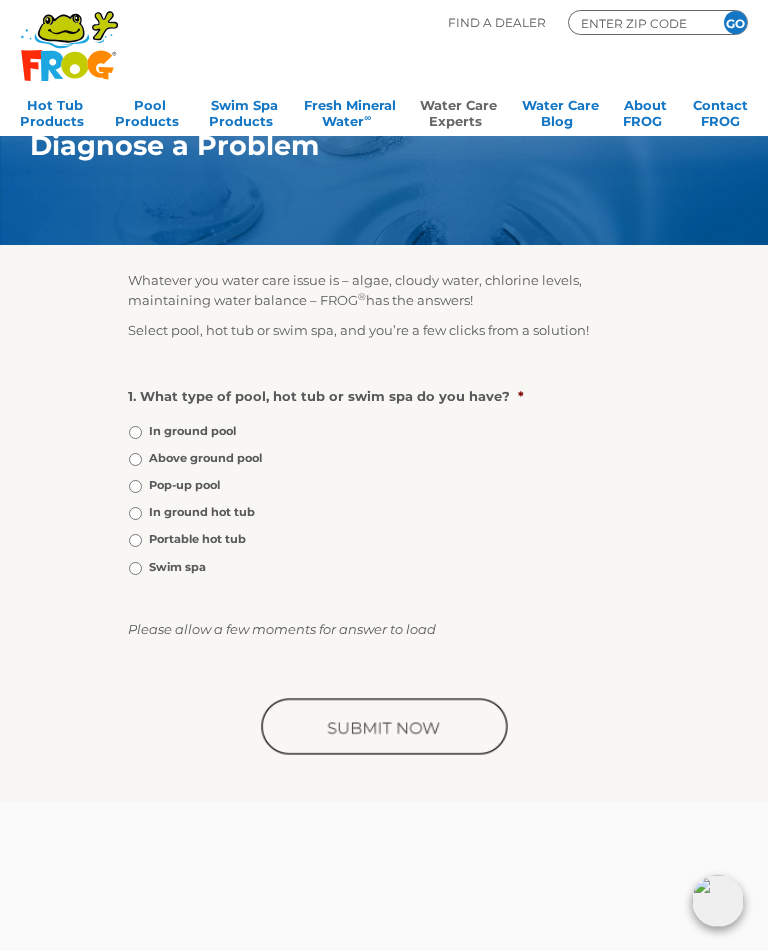 click on "In ground pool" at bounding box center [135, 432] 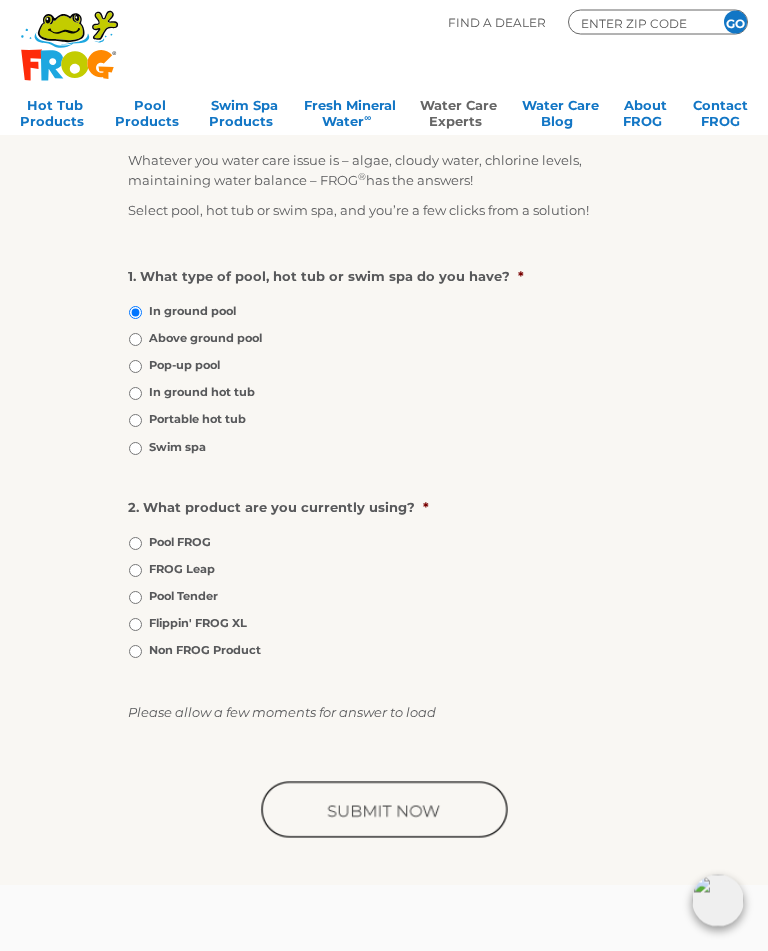 scroll, scrollTop: 126, scrollLeft: 0, axis: vertical 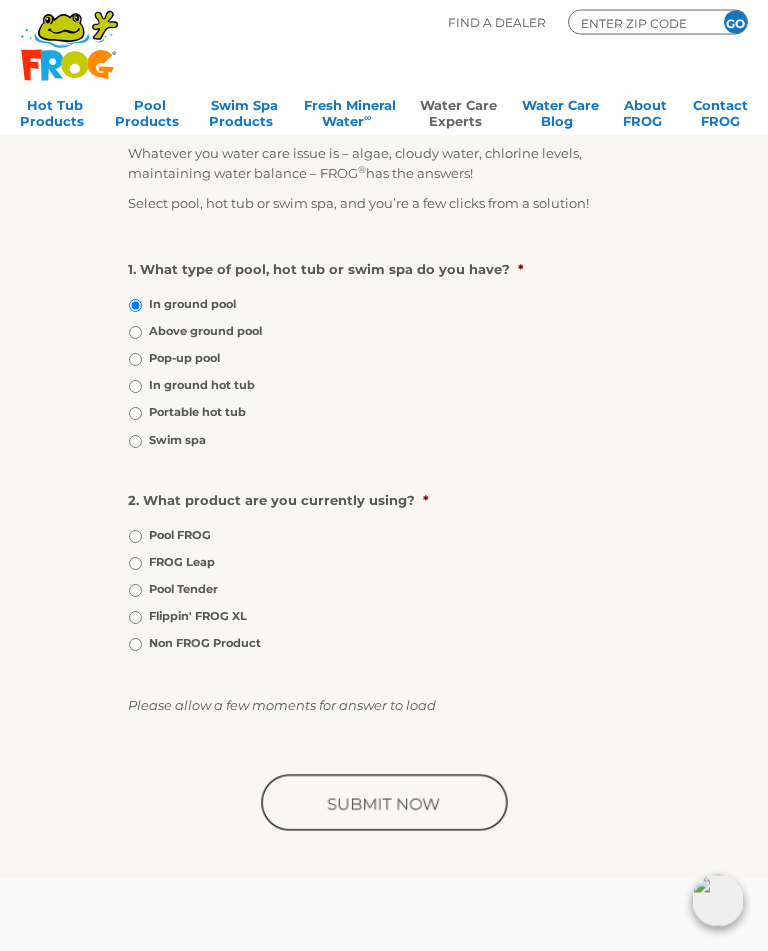 click on "Pool FROG" at bounding box center (135, 537) 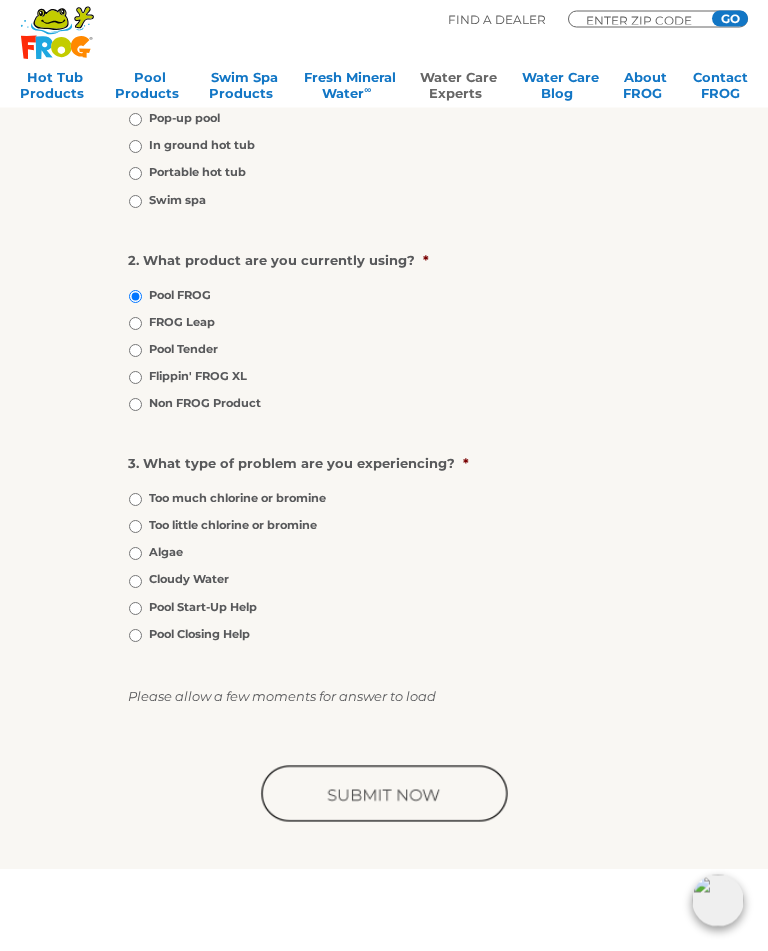 scroll, scrollTop: 367, scrollLeft: 0, axis: vertical 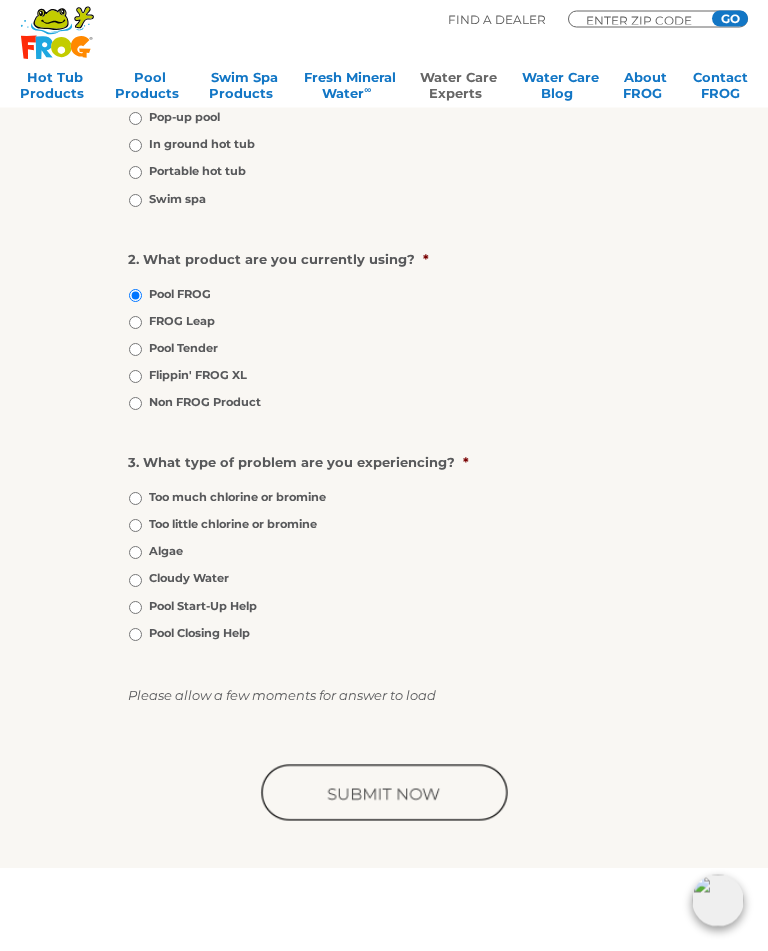 click on "Cloudy Water" at bounding box center [135, 581] 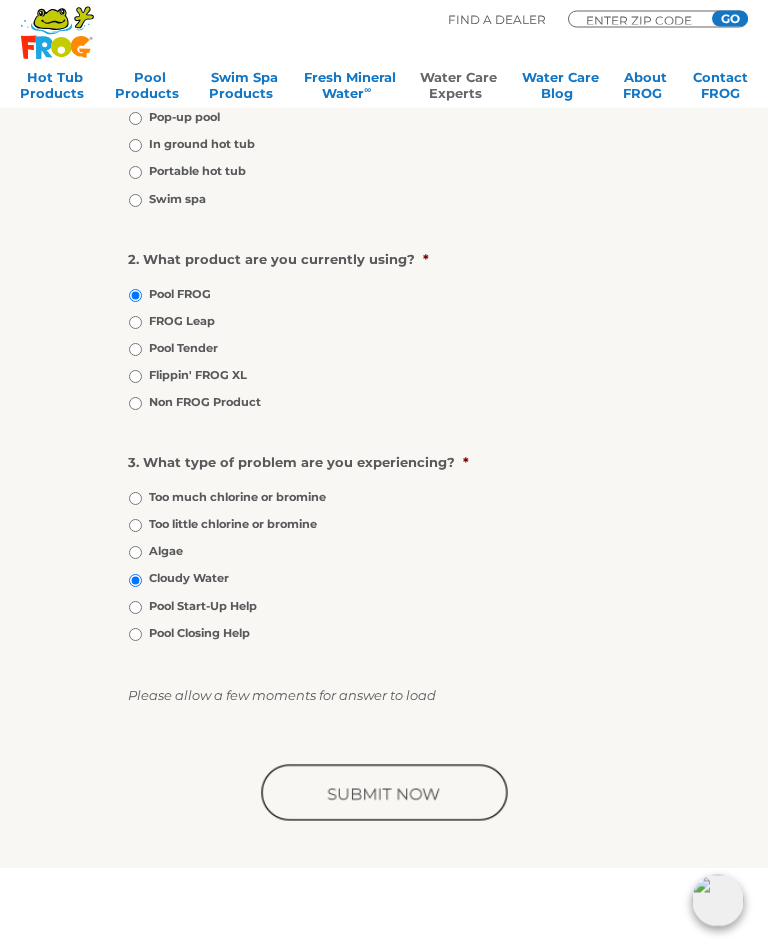 click at bounding box center [384, 795] 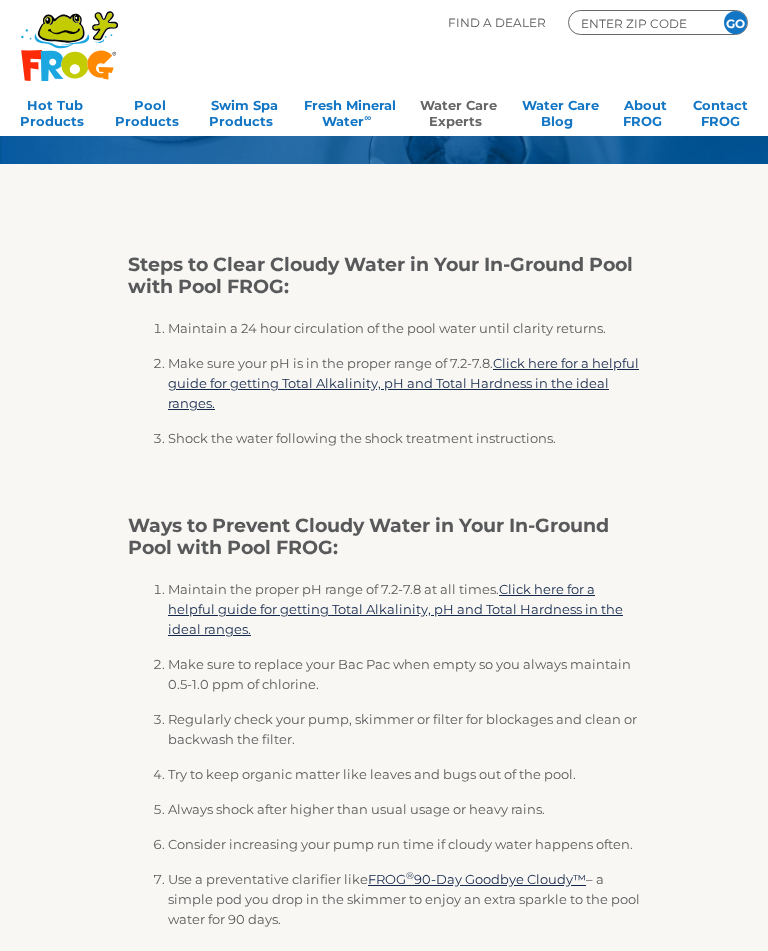 scroll, scrollTop: 169, scrollLeft: 0, axis: vertical 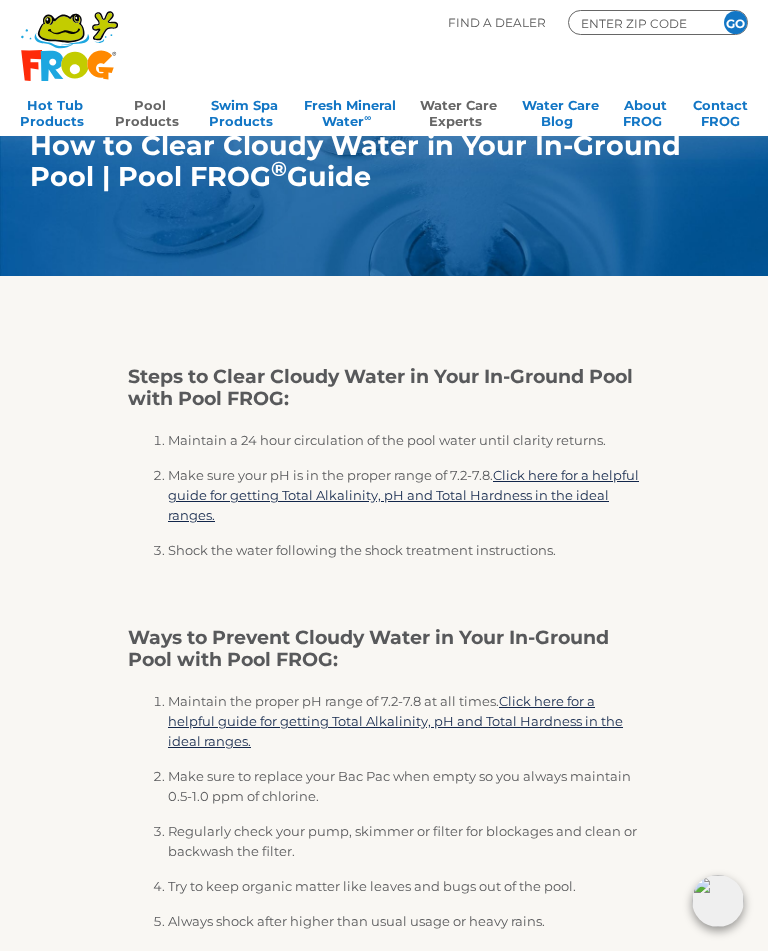 click on "Pool  Products" at bounding box center [150, 111] 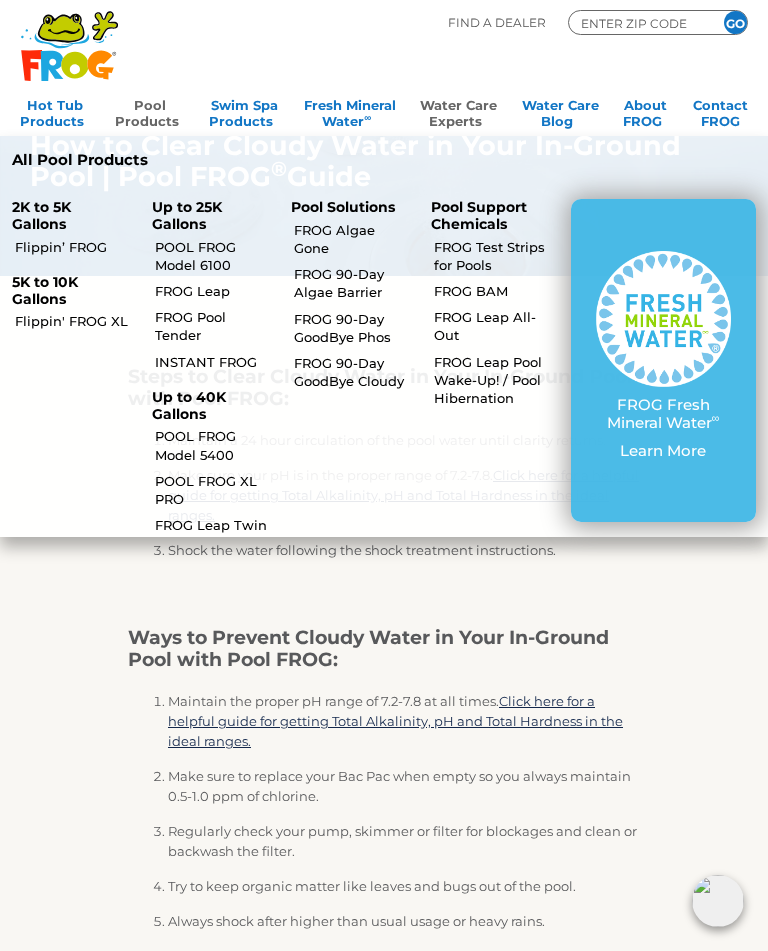 click on "POOL FROG XL PRO" at bounding box center (215, 490) 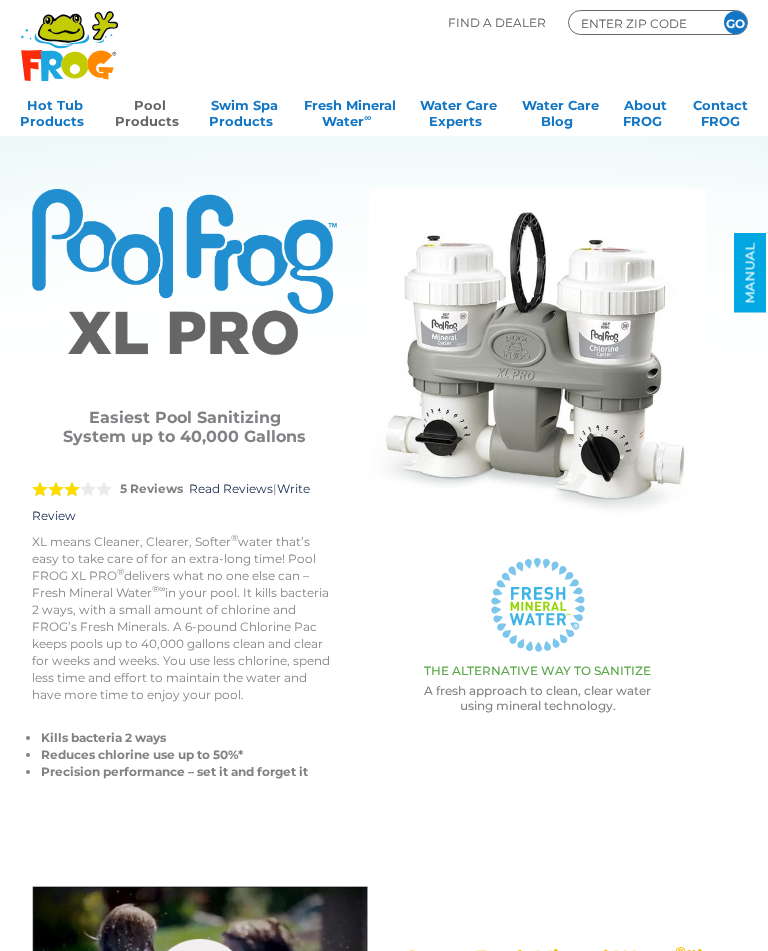 scroll, scrollTop: 0, scrollLeft: 0, axis: both 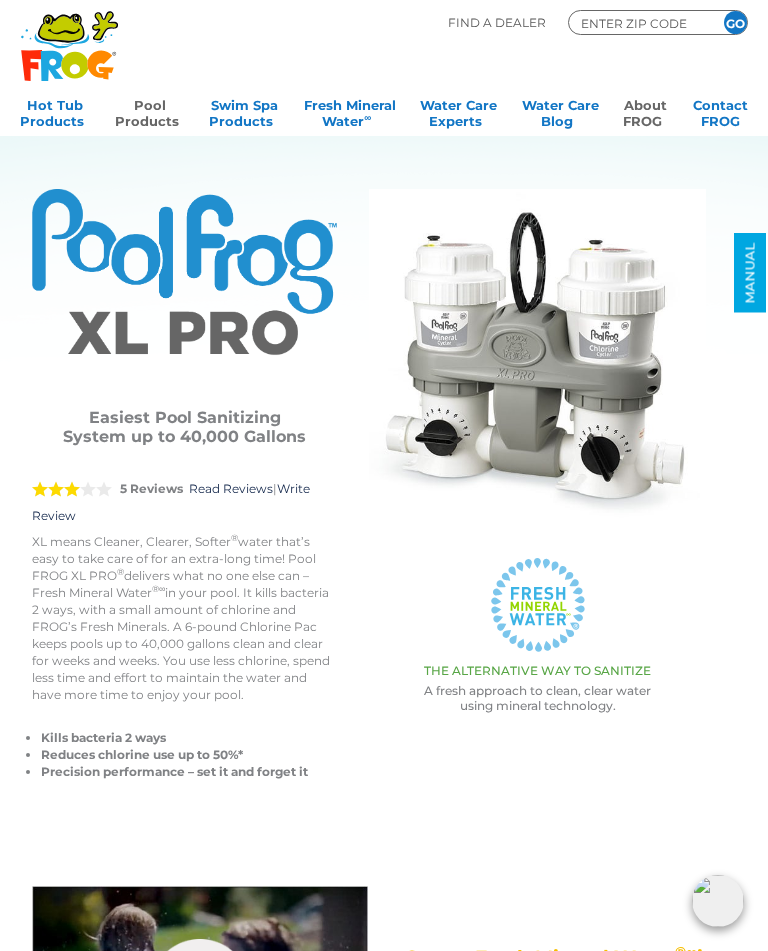 click on "About  FROG" at bounding box center [645, 111] 